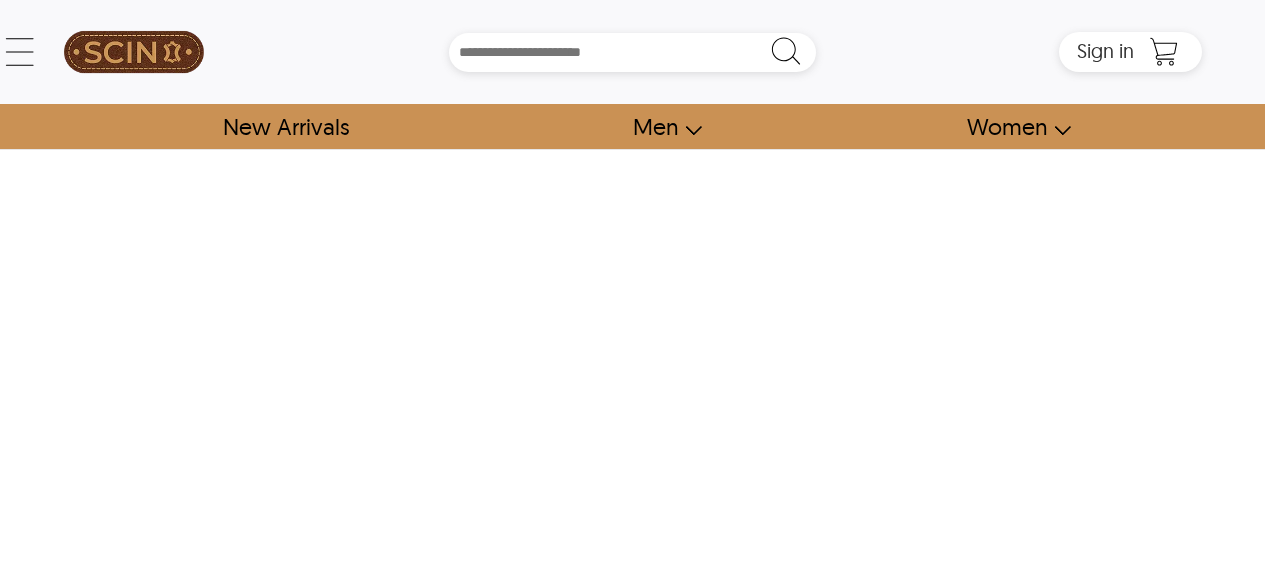 scroll, scrollTop: 0, scrollLeft: 0, axis: both 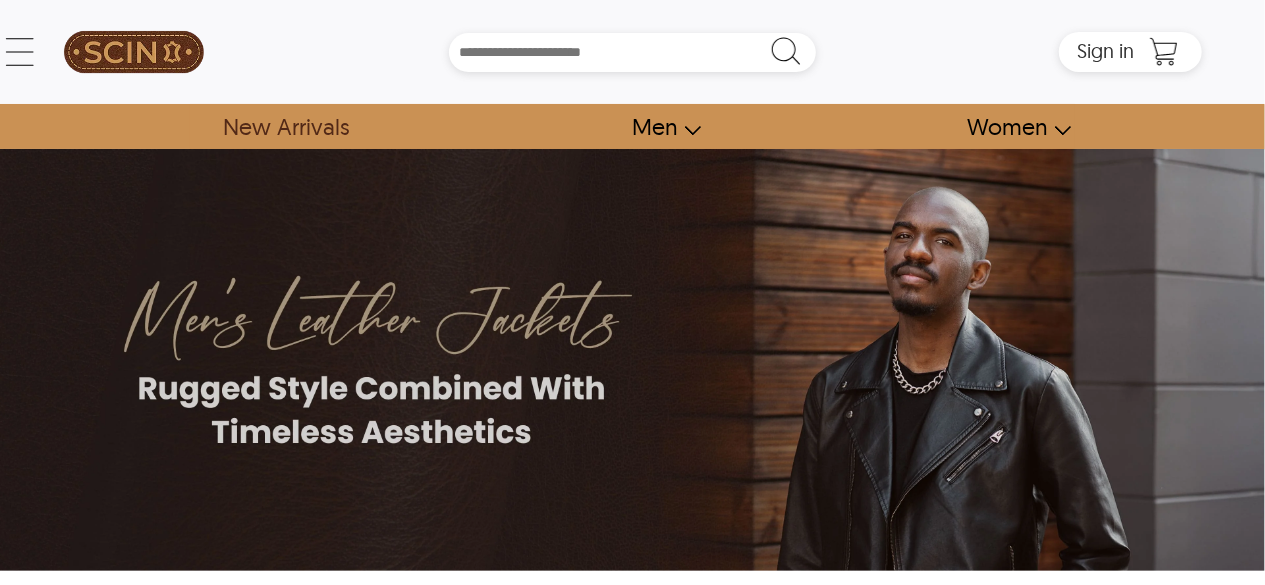 click on "New Arrivals" at bounding box center (285, 126) 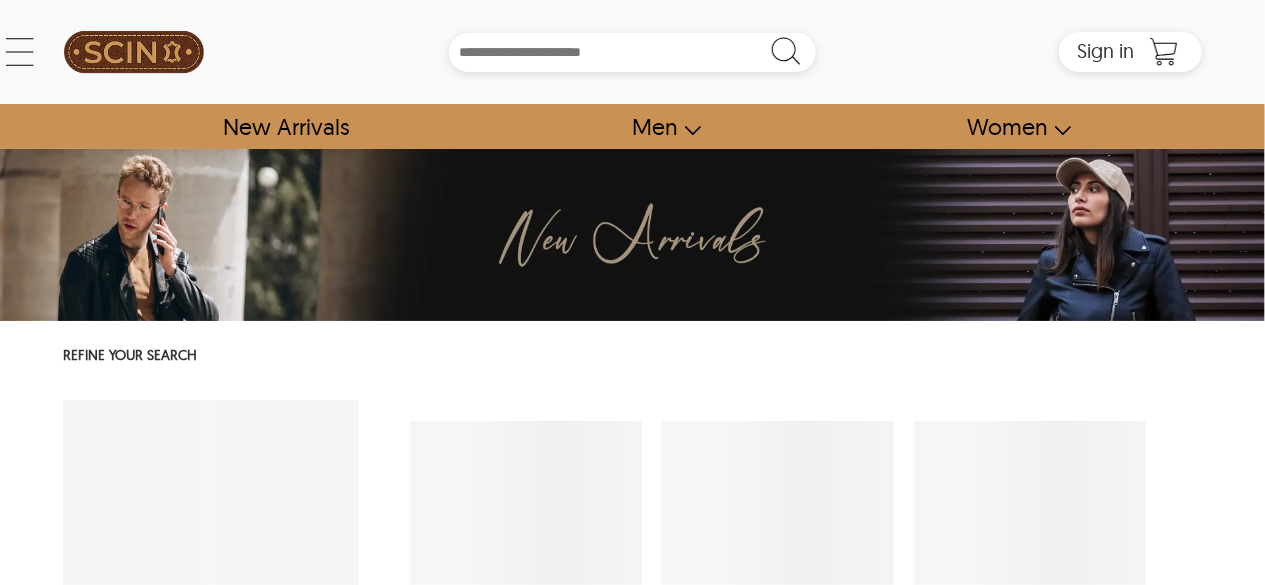 select on "********" 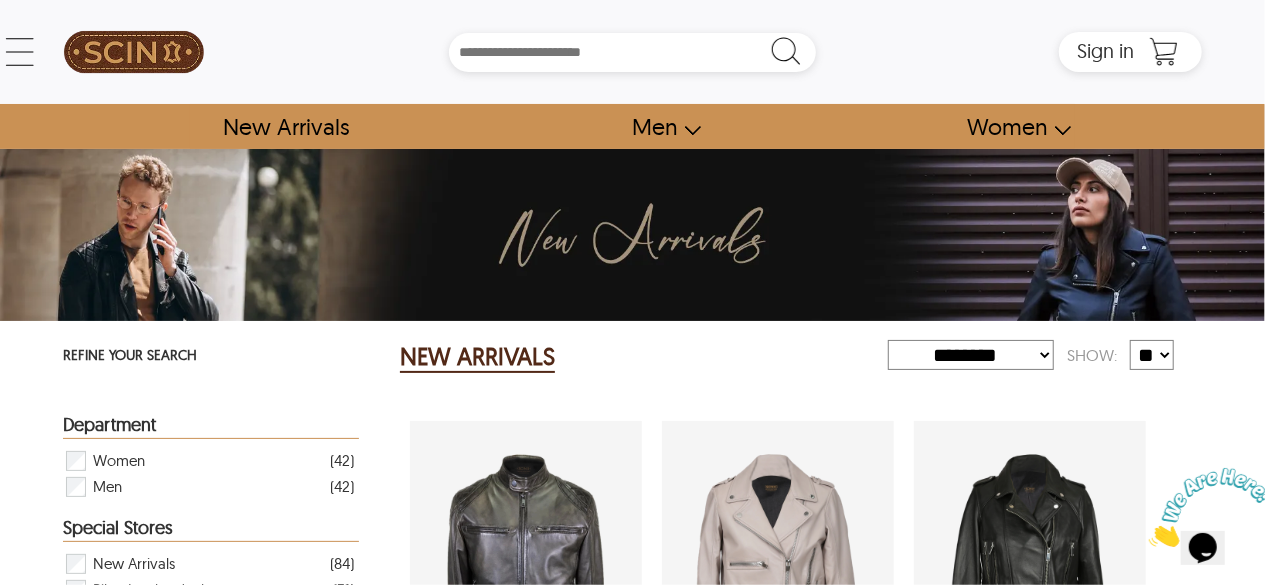 scroll, scrollTop: 0, scrollLeft: 0, axis: both 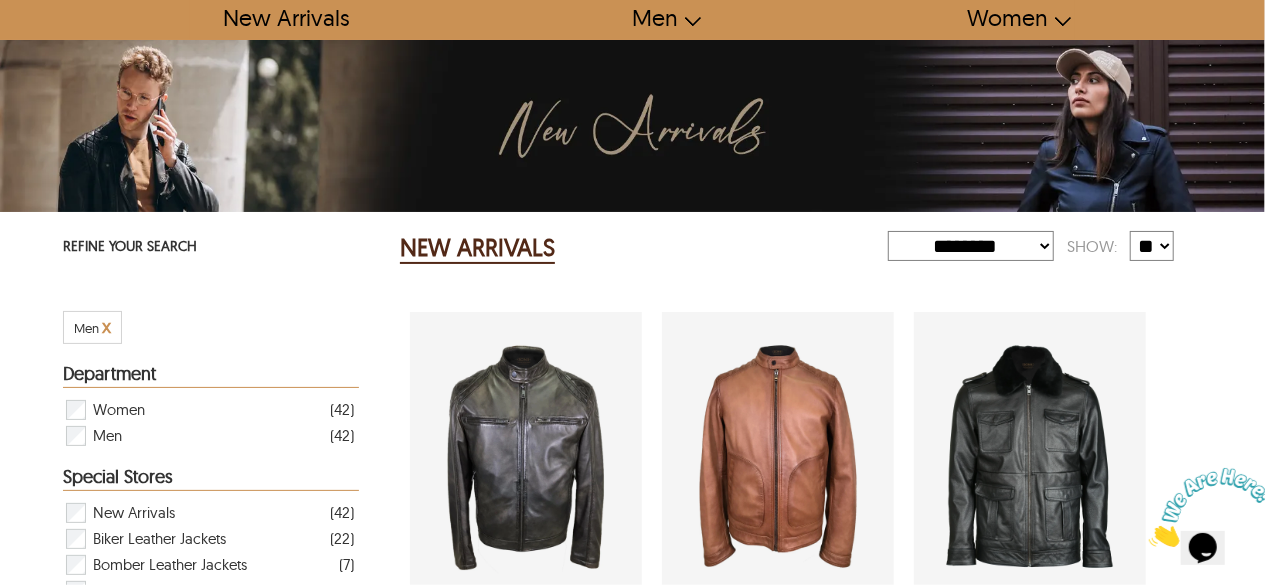 click on "**********" at bounding box center (632, 2795) 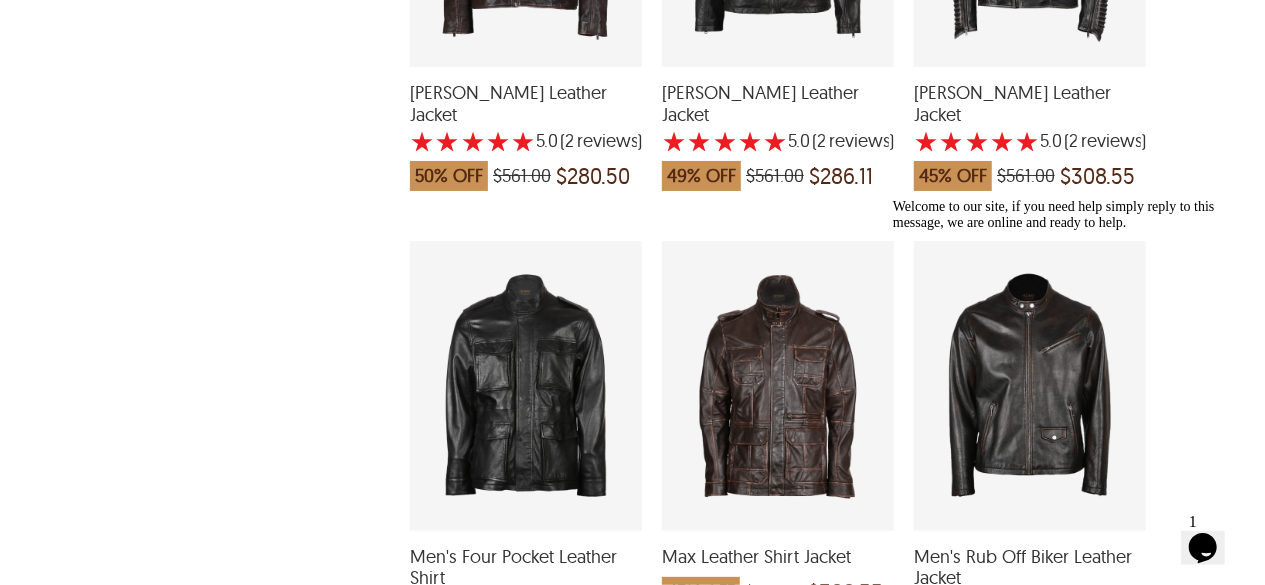 scroll, scrollTop: 3854, scrollLeft: 0, axis: vertical 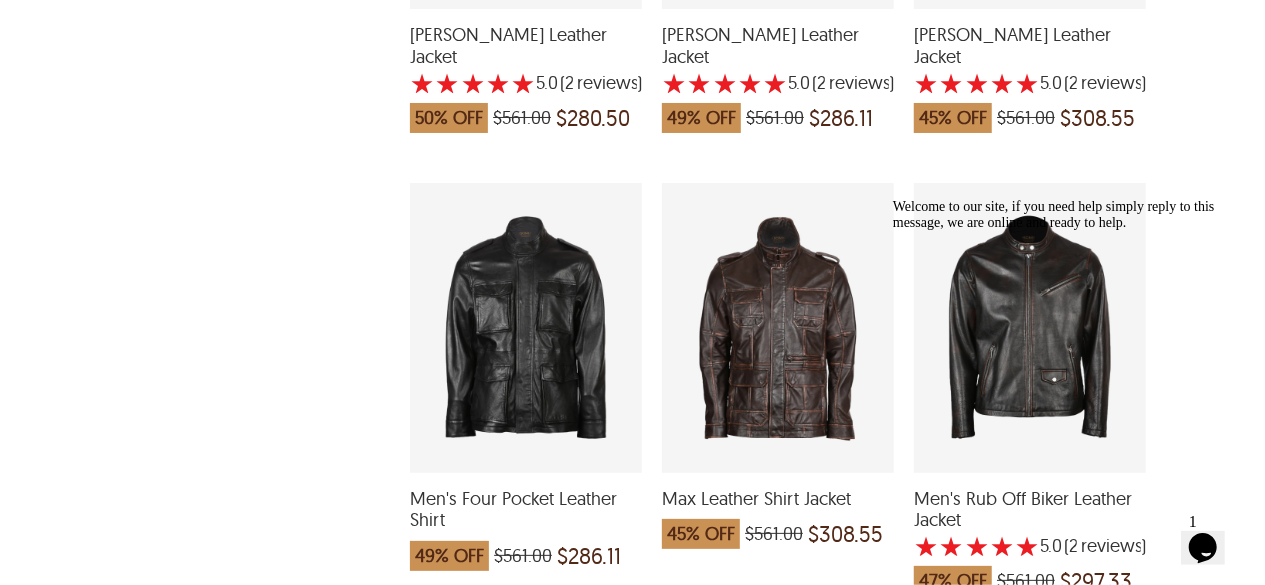 click at bounding box center (778, 328) 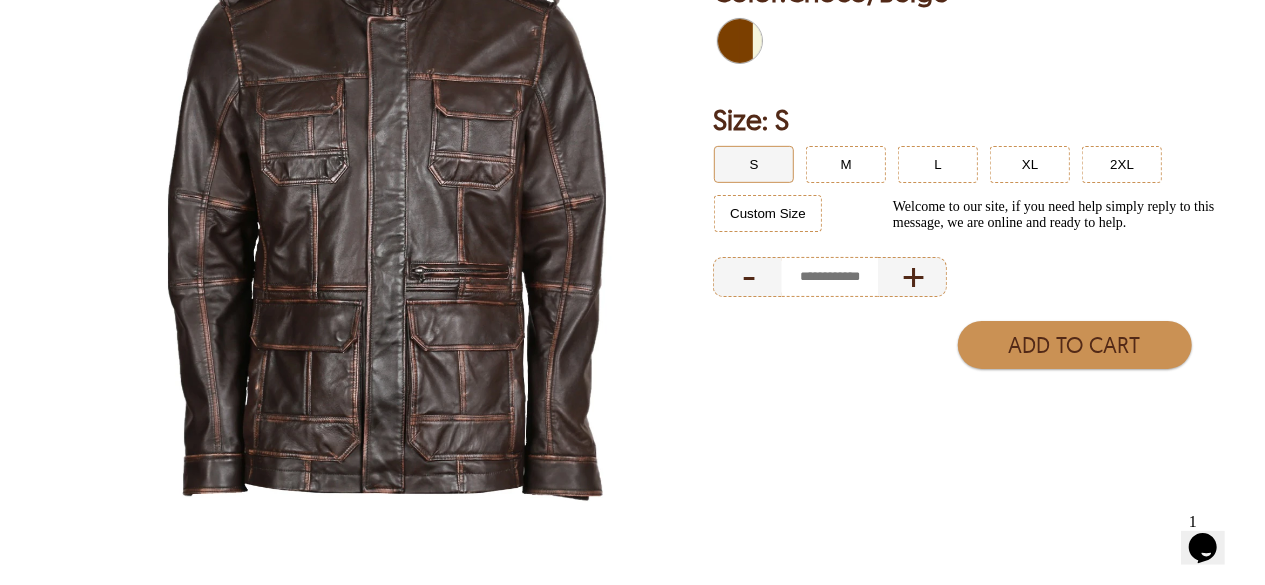 scroll, scrollTop: 400, scrollLeft: 0, axis: vertical 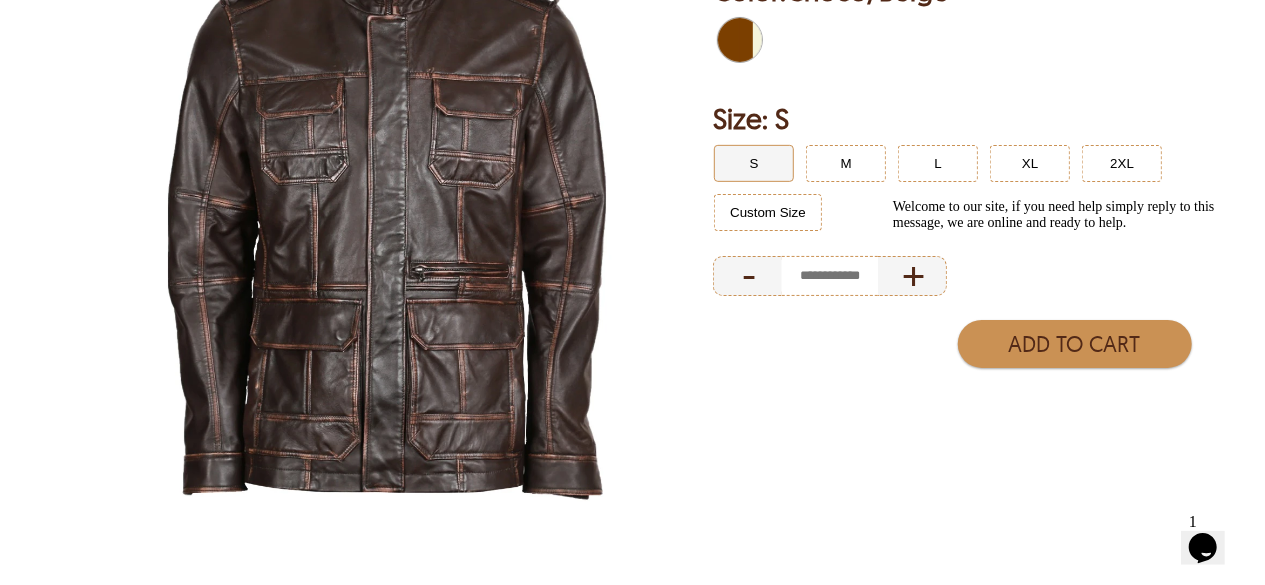 select on "********" 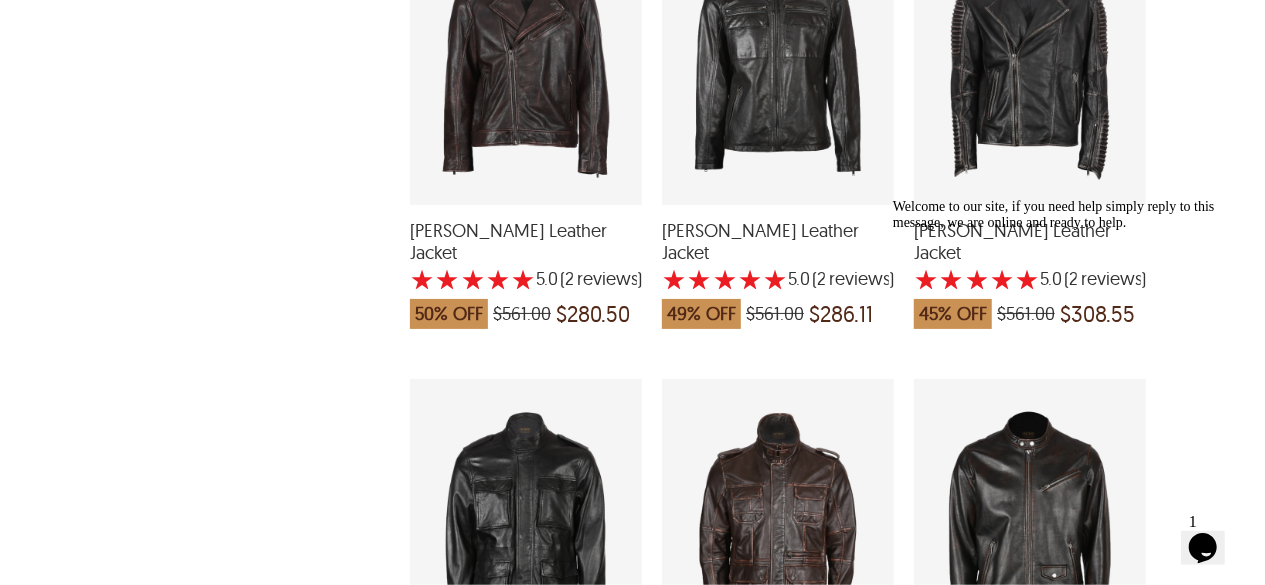 scroll, scrollTop: 3897, scrollLeft: 0, axis: vertical 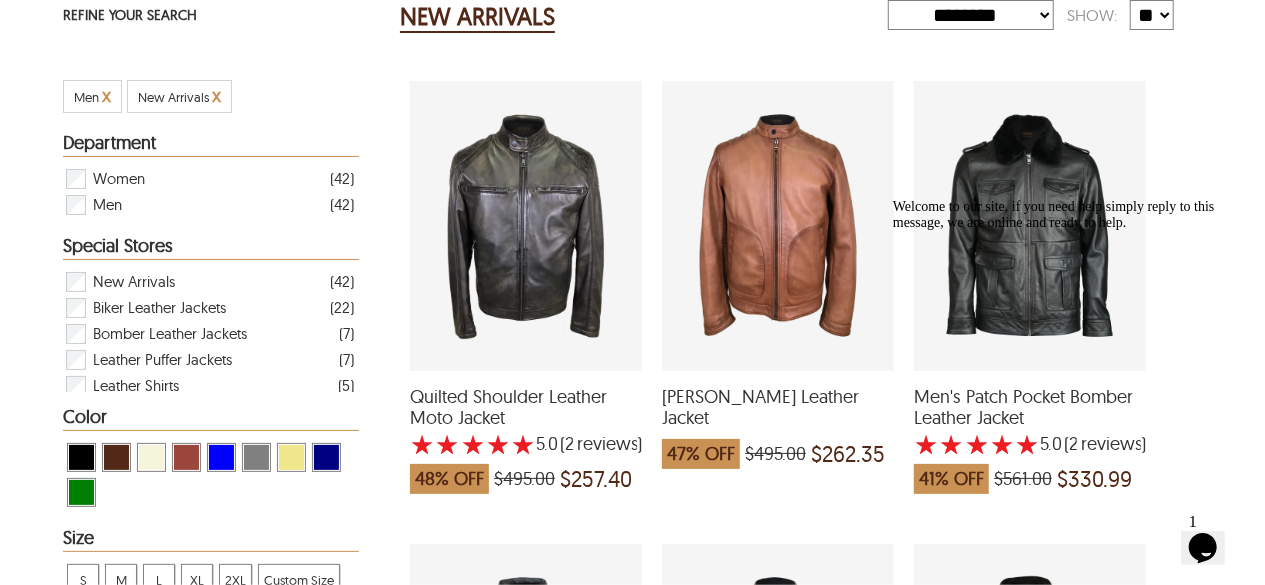 click on "Welcome to our site, if you need help simply reply to this message, we are online and ready to help." at bounding box center (1072, 214) 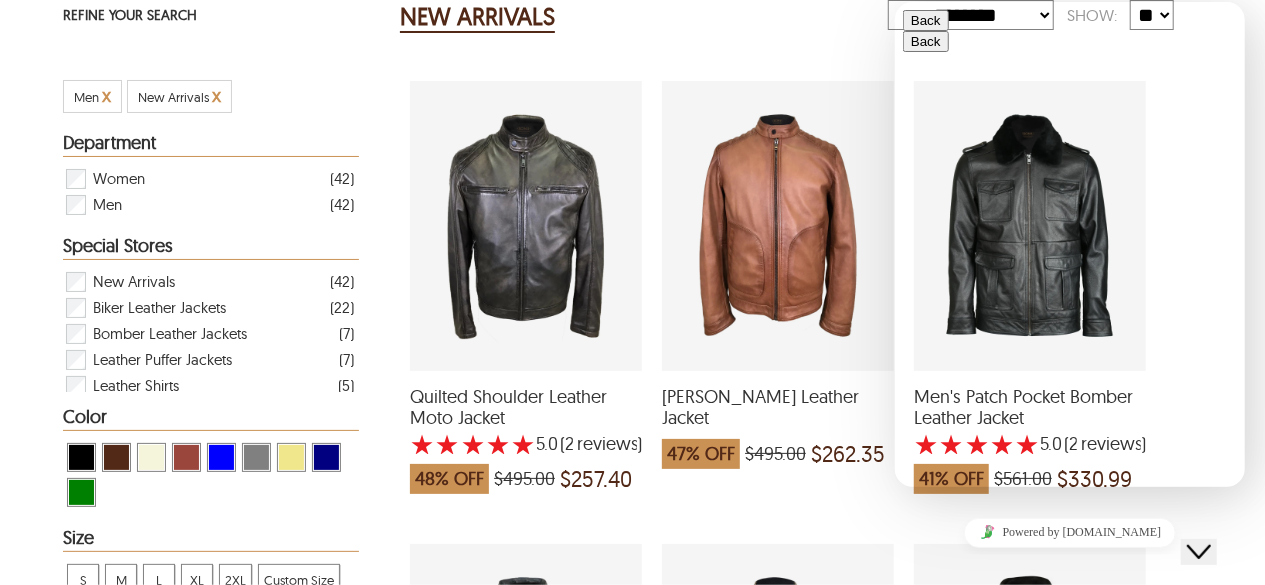click on "Powered by [DOMAIN_NAME]" at bounding box center [1069, 531] 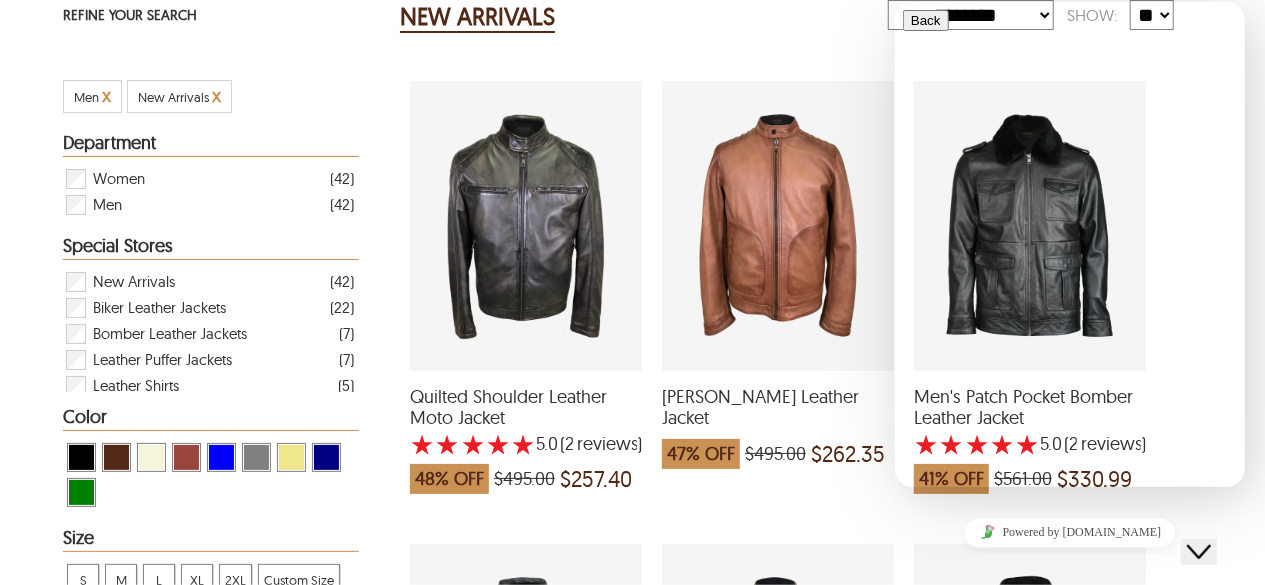 click at bounding box center (902, 736) 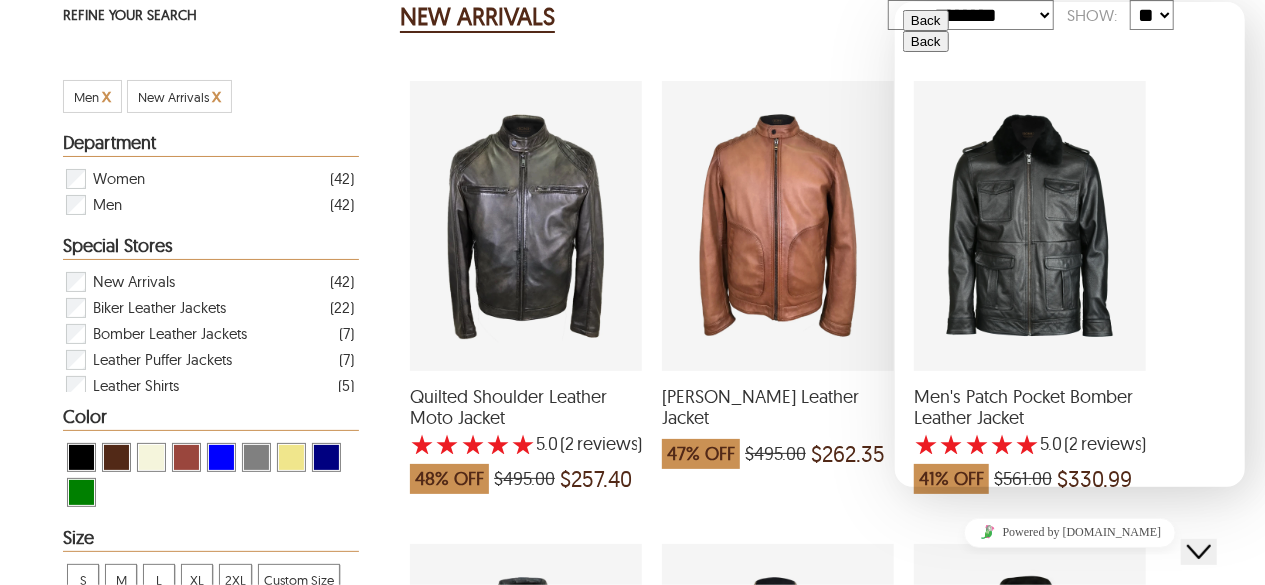 click on "Back" at bounding box center (925, 20) 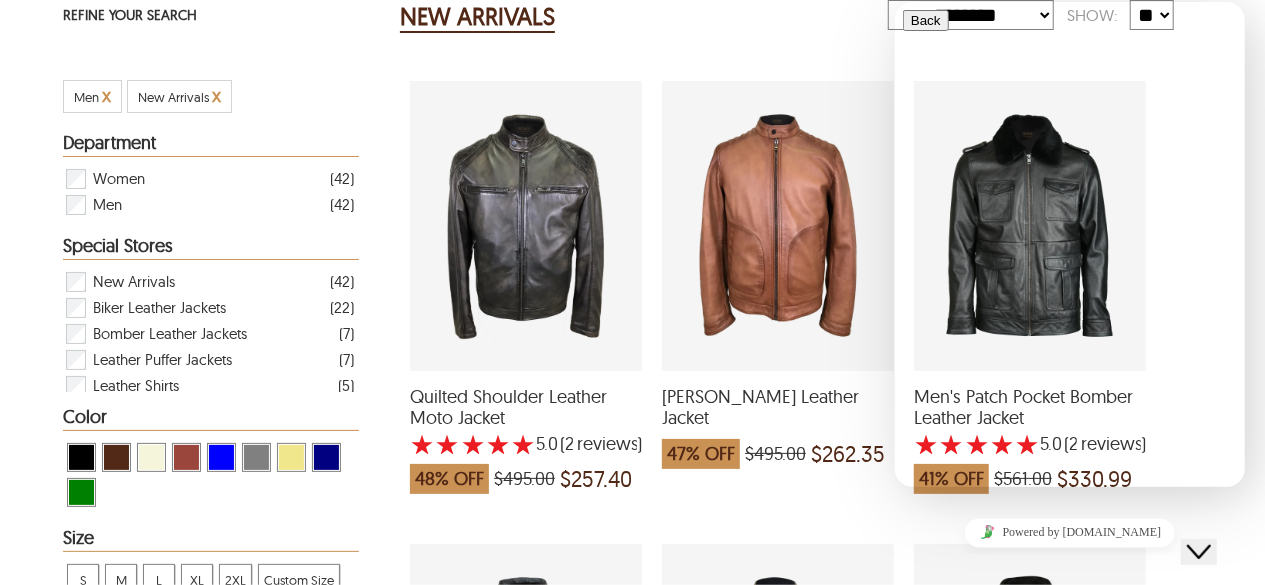 click on "Hi there  Need help? Search our help center for answers or start a conversation:  New Conversation   We typically reply in a few minutes" at bounding box center (1069, 626) 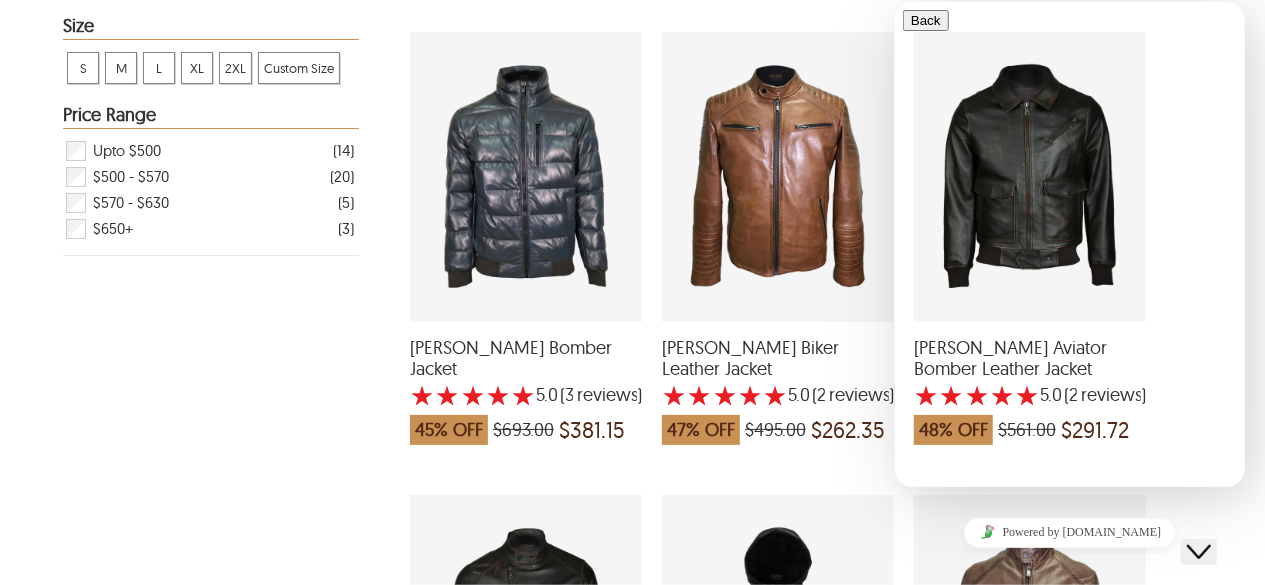 click at bounding box center (910, 739) 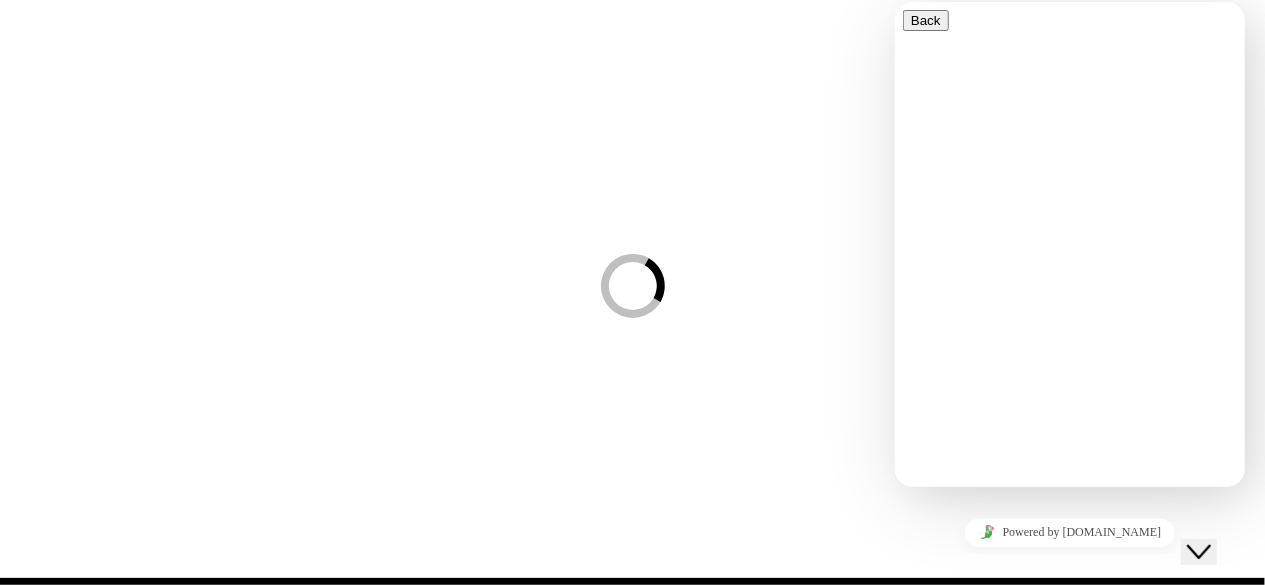 scroll, scrollTop: 0, scrollLeft: 0, axis: both 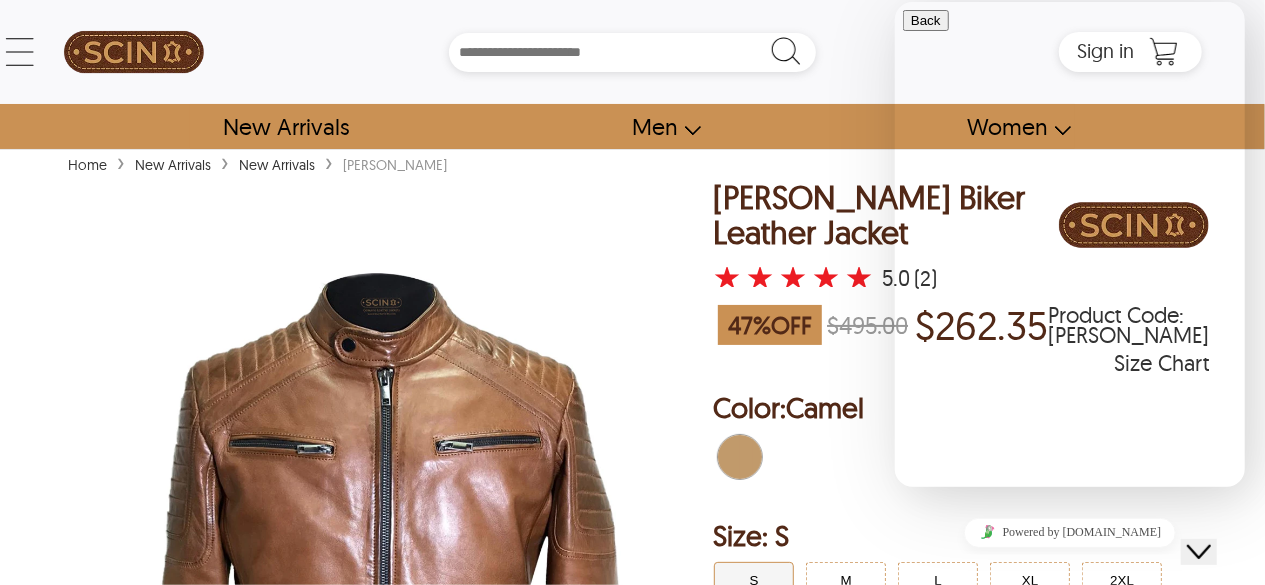 click on "Search Box" at bounding box center (633, 52) 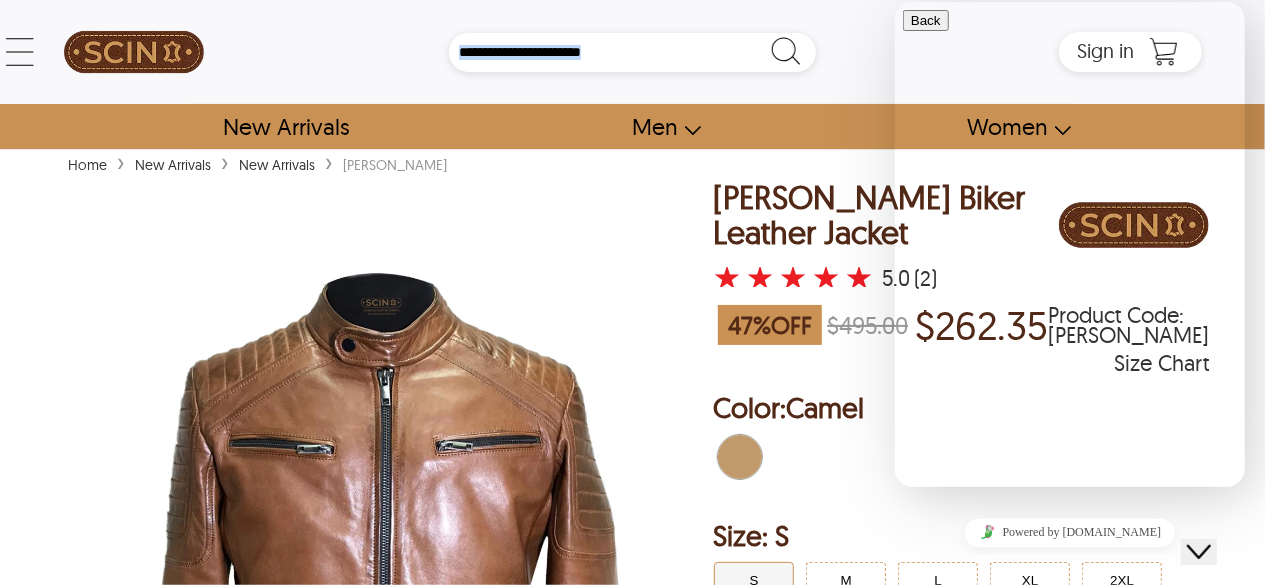 click on "Search Box" at bounding box center [633, 52] 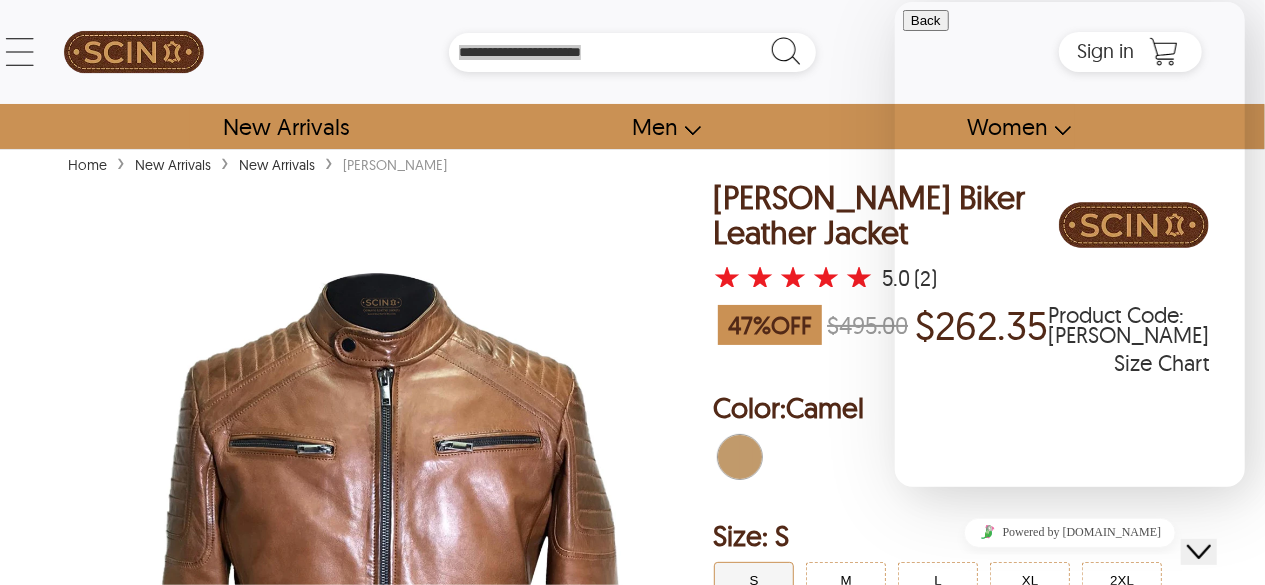 click on "Hi there  Need help? Search our help center for answers or start a conversation:  New Conversation   We typically reply in a few minutes" at bounding box center [1069, 626] 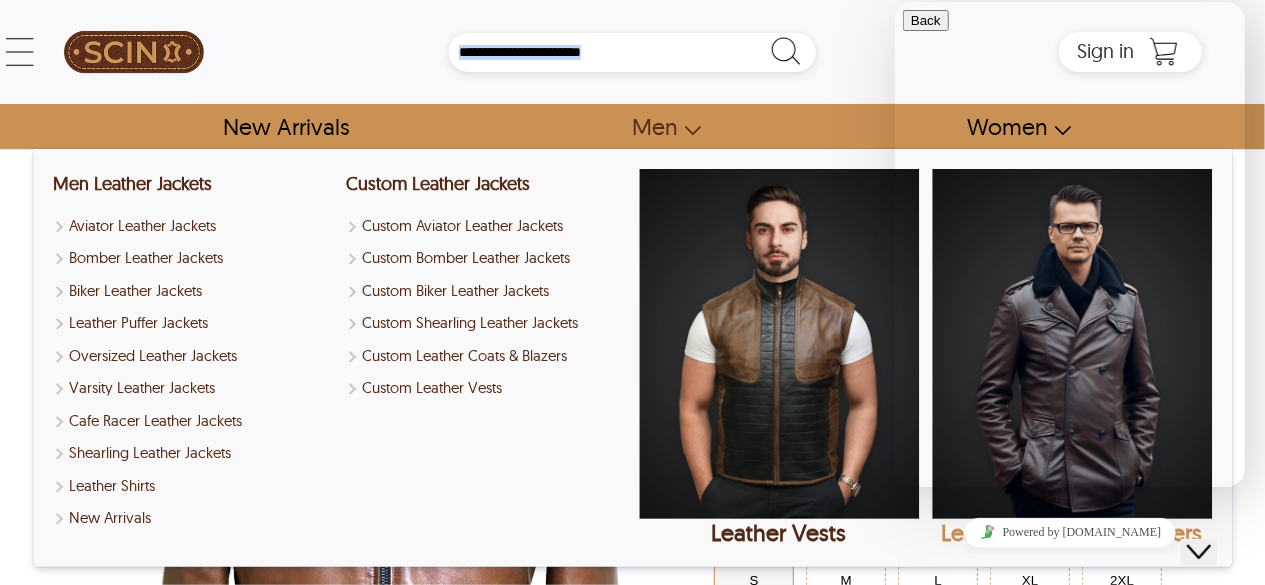click at bounding box center (1072, 344) 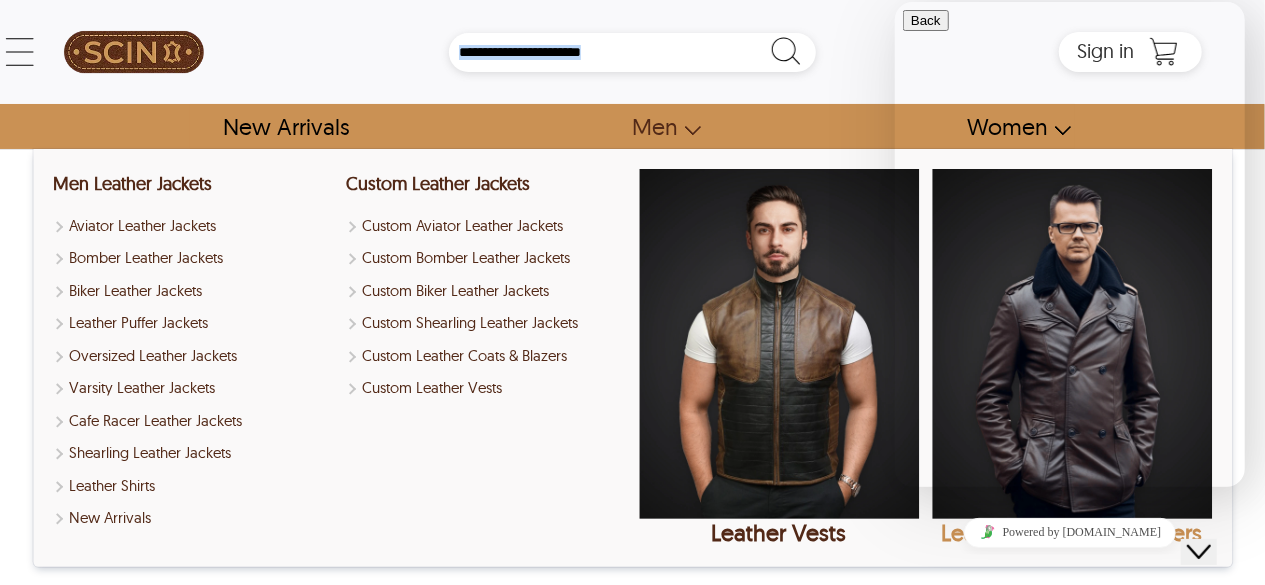 select on "********" 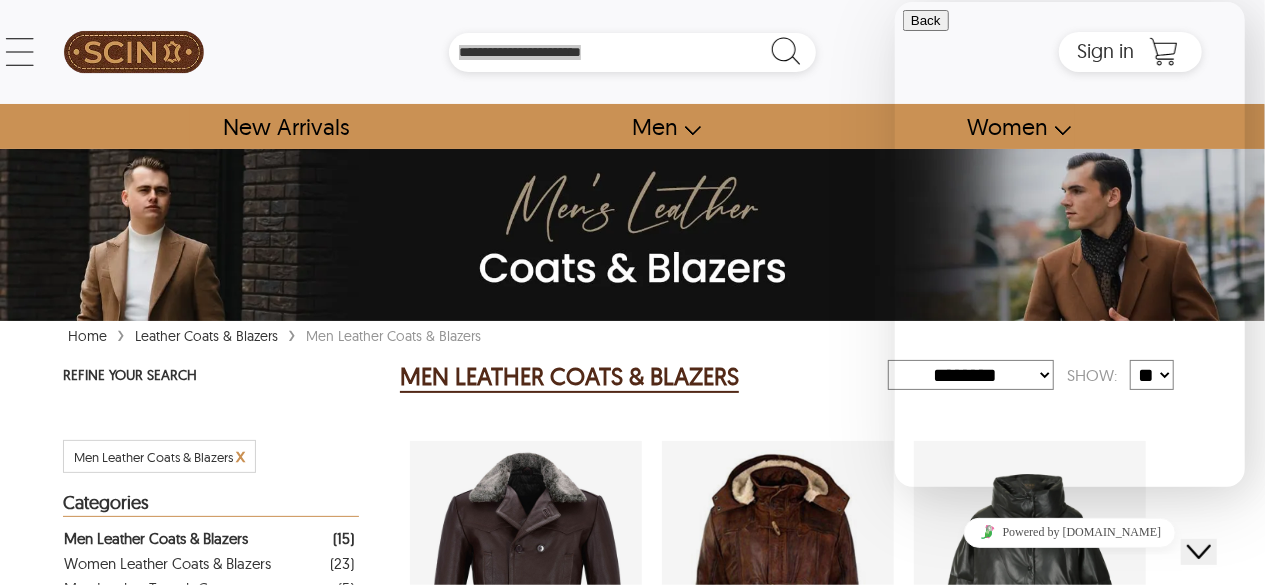 click at bounding box center [902, 736] 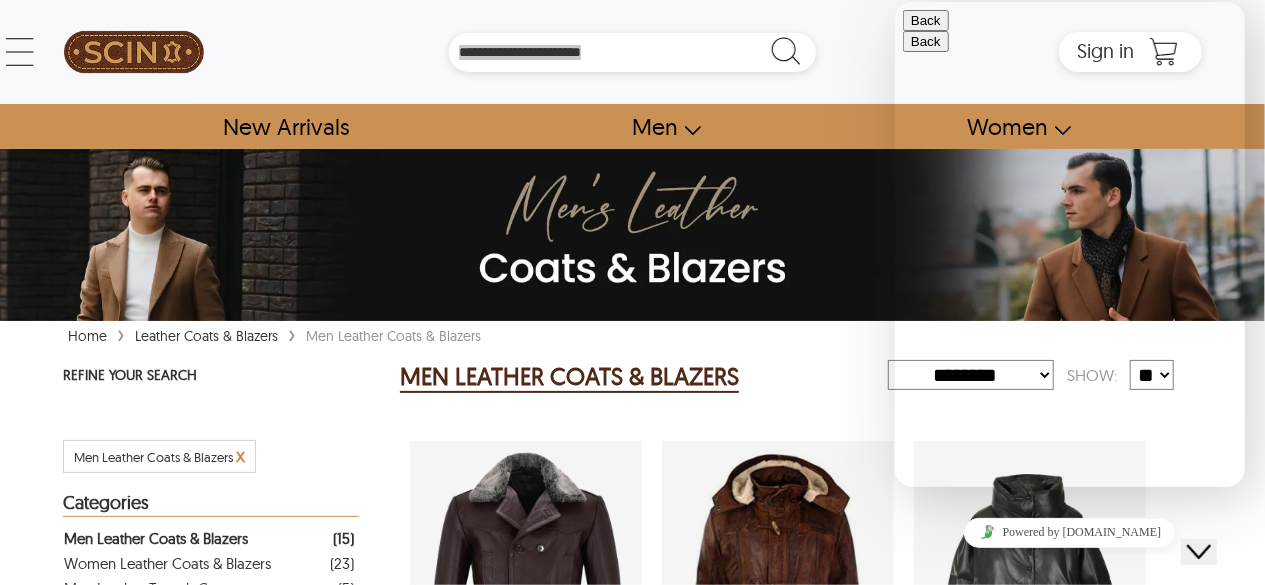 click on "Back" at bounding box center (925, 20) 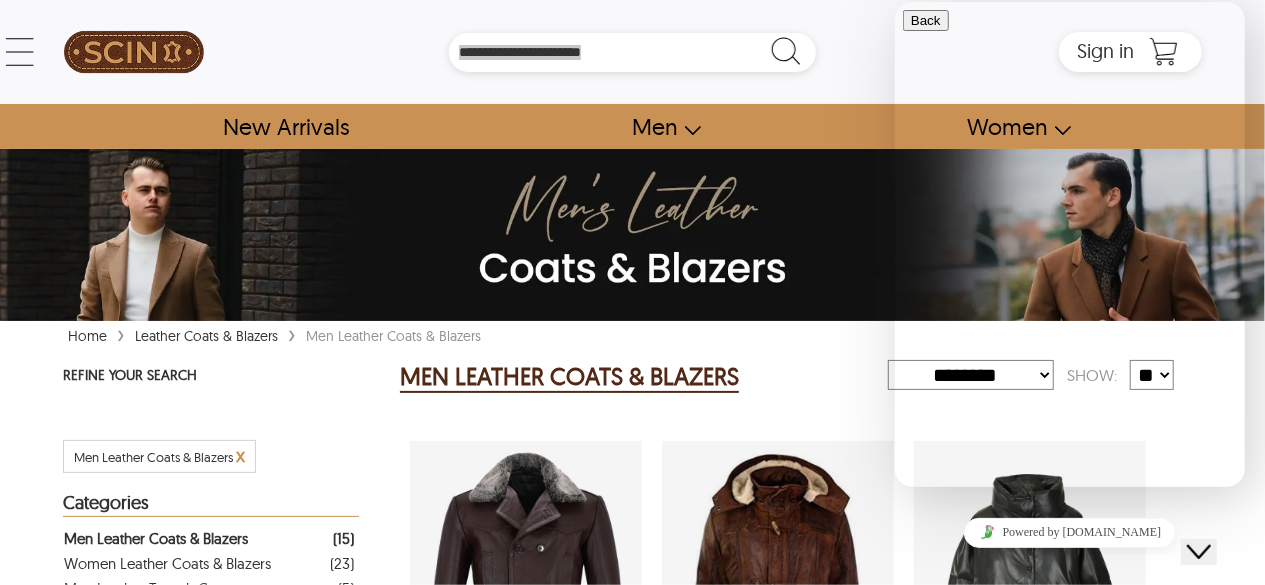 click on "Hi there  Need help? Search our help center for answers or start a conversation:  New Conversation   We typically reply in a few minutes" at bounding box center (1069, 626) 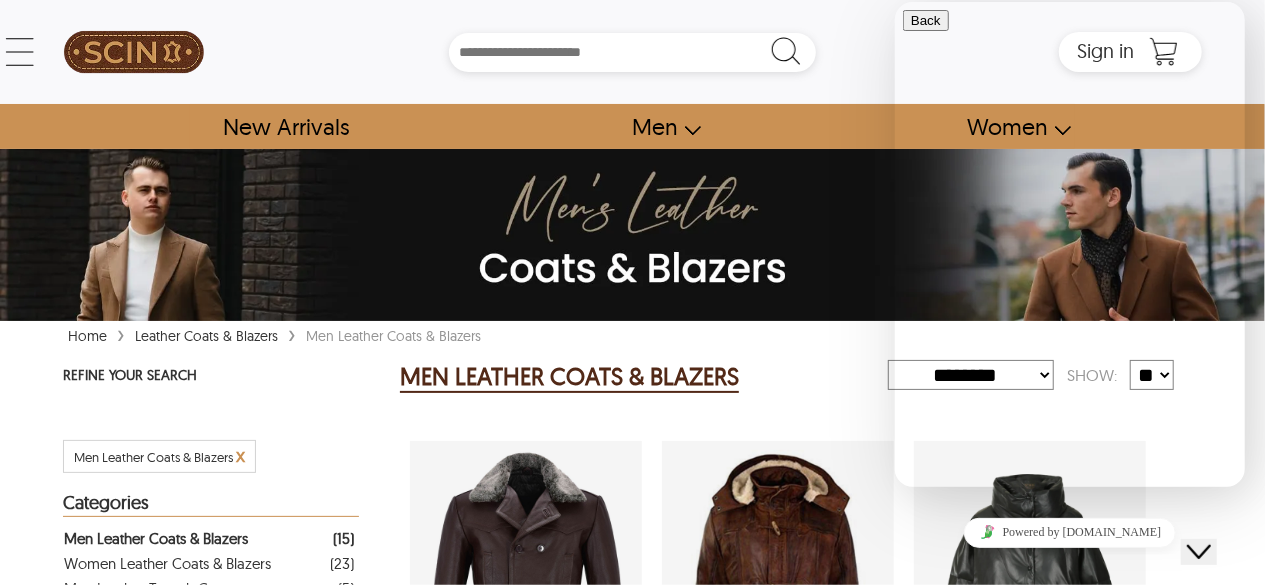 click on "← Menu New Arrivals Men Leather Jackets Aviator Leather Jackets Bomber Leather Jackets Biker Leather Jackets Cafe Racer Leather Jackets Leather Puffer Jackets Varsity Leather Jackets Oversized Leather Jackets Shearling Leather Jackets Leather Vests Leather Shirts Women Leather Jackets Aviator Leather Jackets Bomber Leather Jackets Biker Leather Jackets Cafe Racer Leather Jackets Leather Puffer Jackets Varsity Leather Jackets Oversized Leather Jackets Shearling Leather Jackets Leather Vests Leather Shirts Leather Coats & Blazers Shop Custom Leather Jackets Custom Aviator Leather Jackets Custom Bomber Leather Jackets Custom Biker Leather Jackets Custom Shearling Leather Jackets Custom Leather Coats & Blazers Custom Leather Vests Corporate Gifts  Leather Wallets Leather Portfolios Leather Passport Holders Leather Bags Leather Backpacks Leather Handbags Leather Duffle Bags Leather Crossbody Bags Leather Toiletry Bags Coupons & Specials SCIN Brand  About Us  SCIN Affiliate Program SCIN Reseller Program  Help Men" at bounding box center [632, 74] 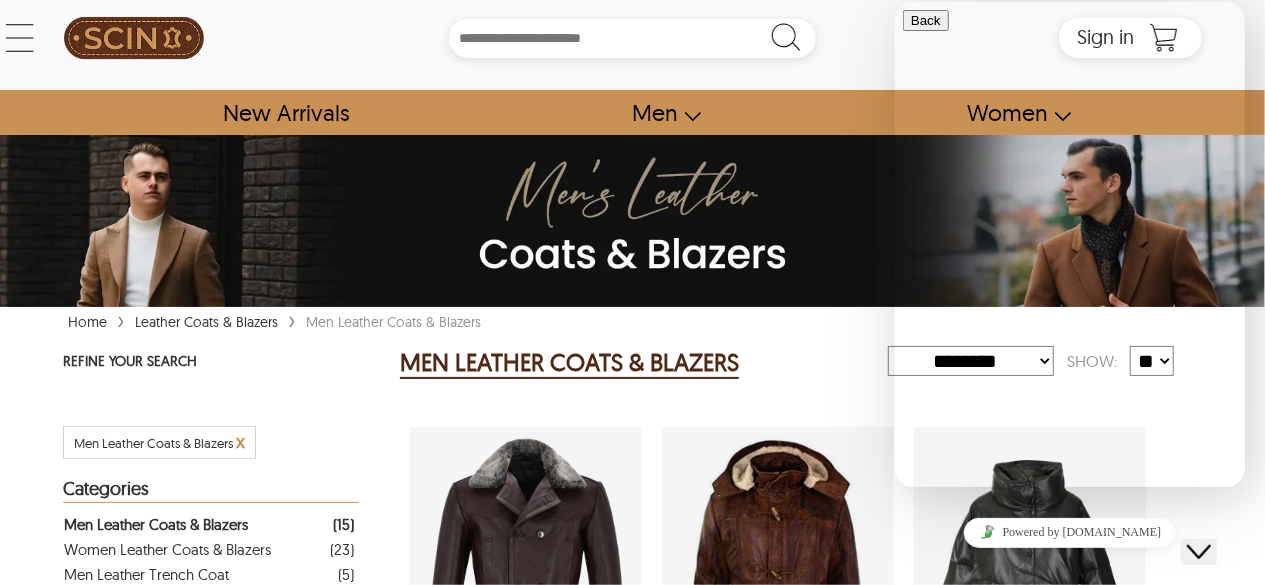 scroll, scrollTop: 0, scrollLeft: 0, axis: both 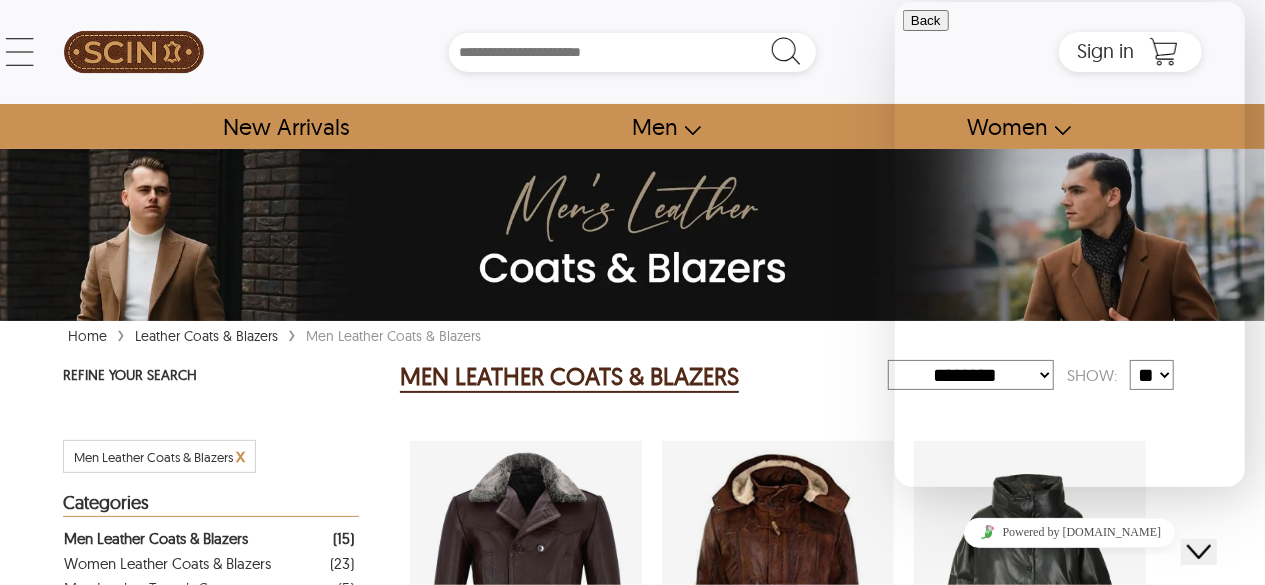 click on "**********" at bounding box center [632, 2646] 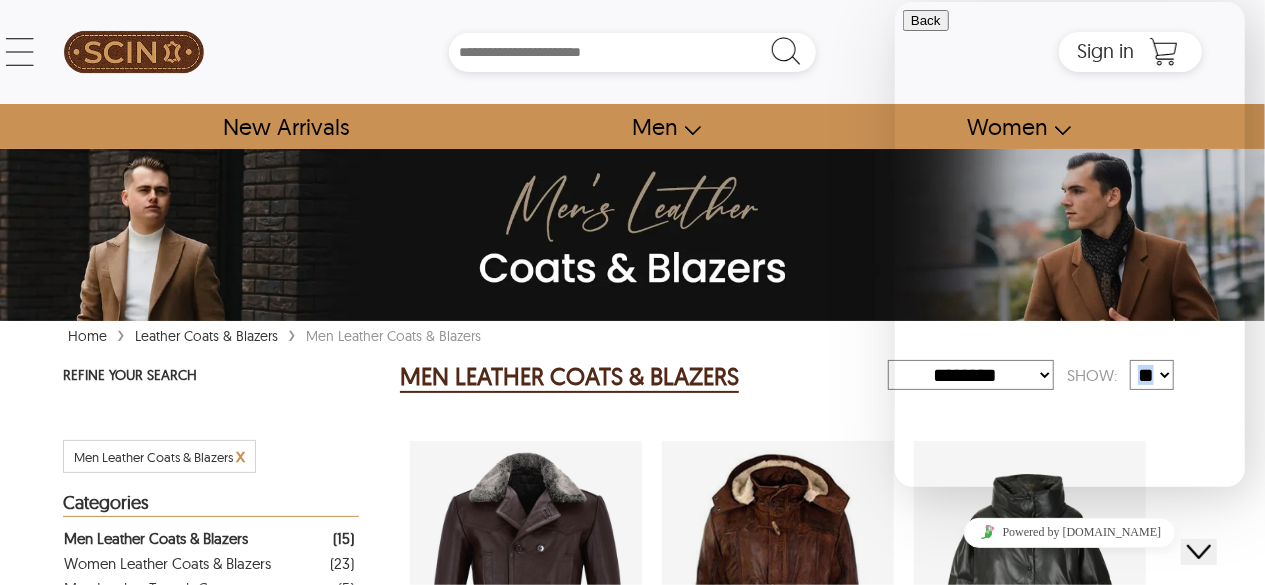 click on "**********" at bounding box center (632, 2646) 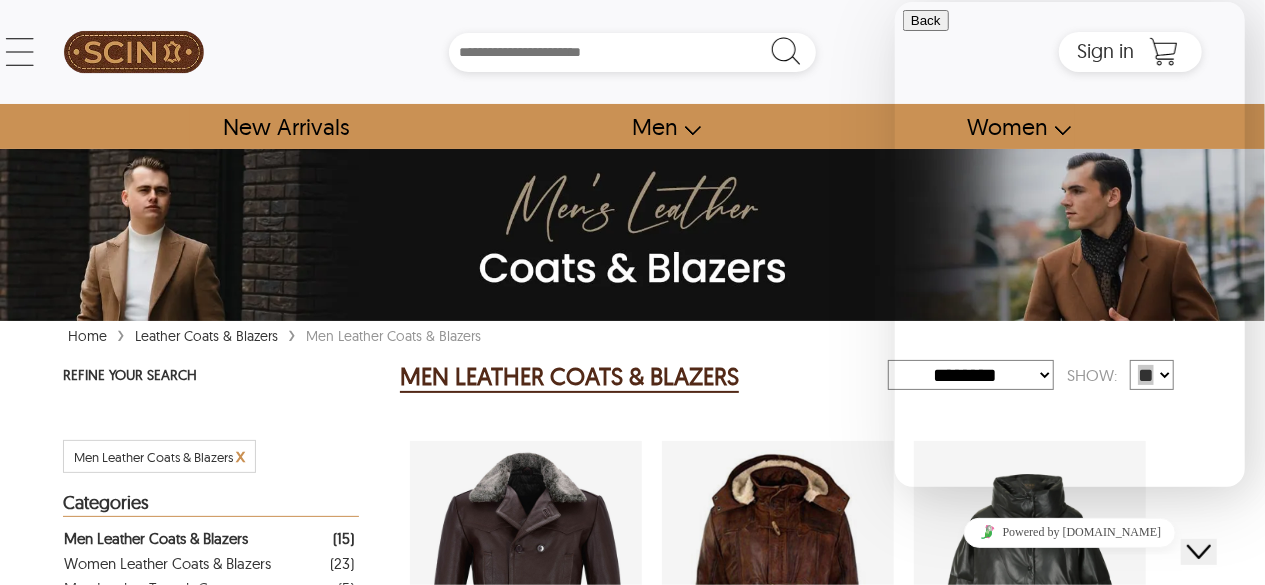 click on "Powered by [DOMAIN_NAME]" at bounding box center [1069, 532] 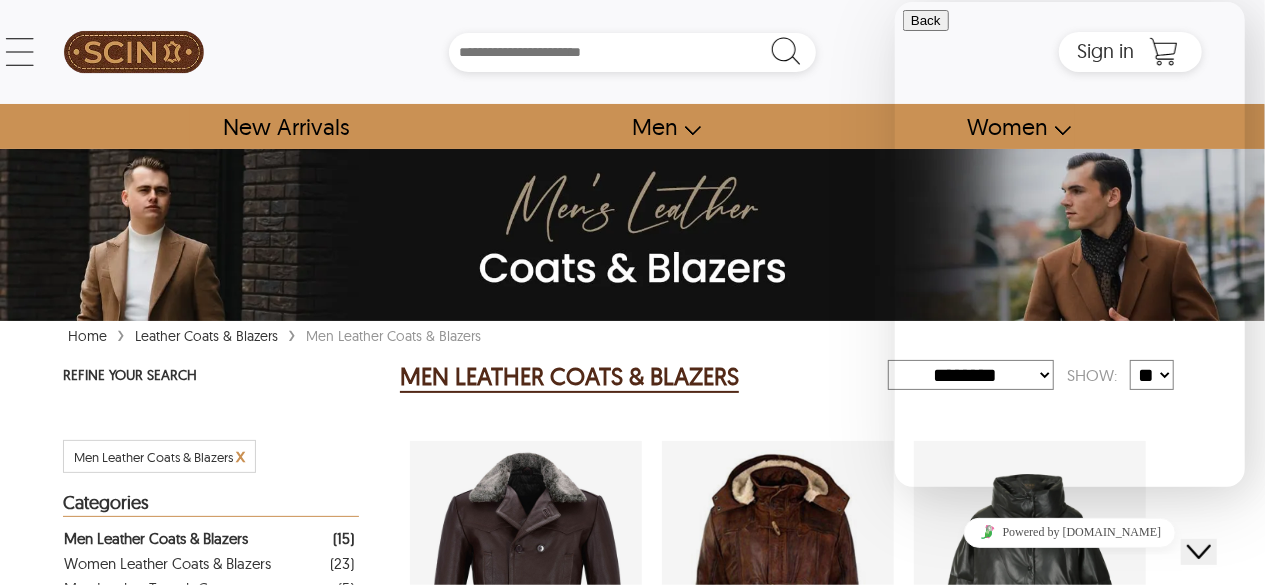 click on "Search Box" at bounding box center [633, 52] 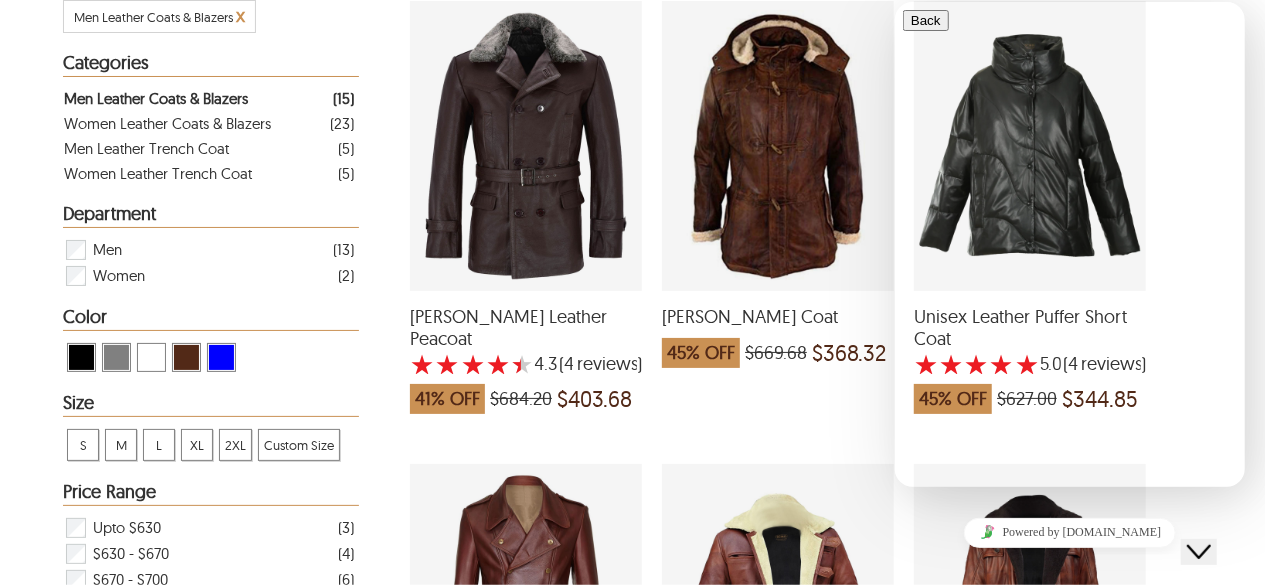 scroll, scrollTop: 433, scrollLeft: 0, axis: vertical 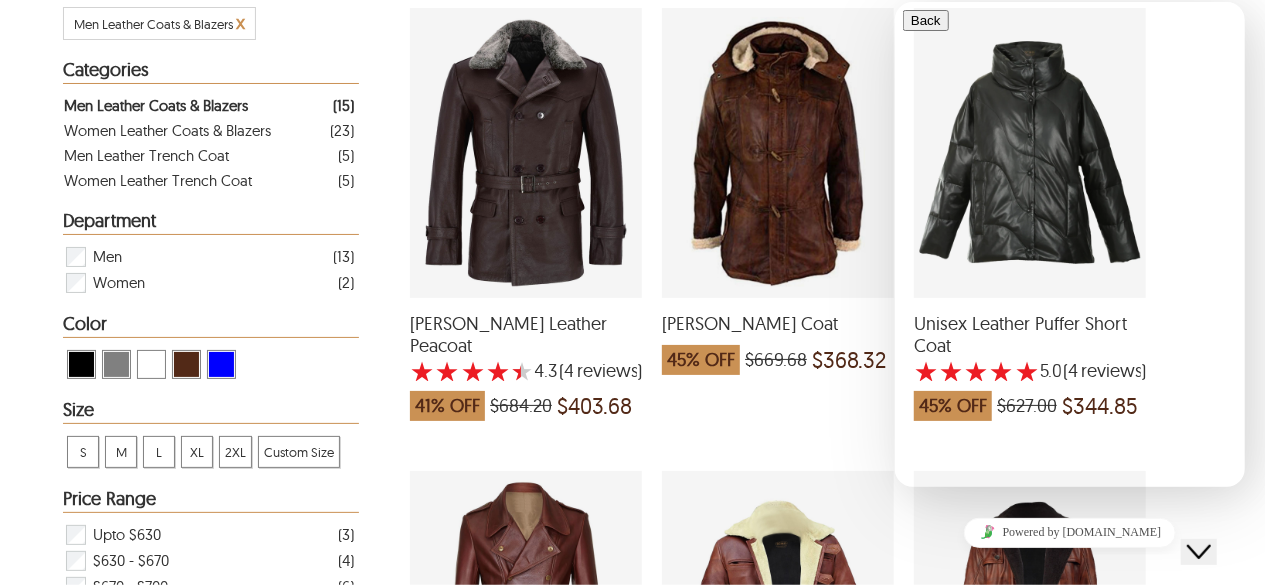 click at bounding box center [778, 153] 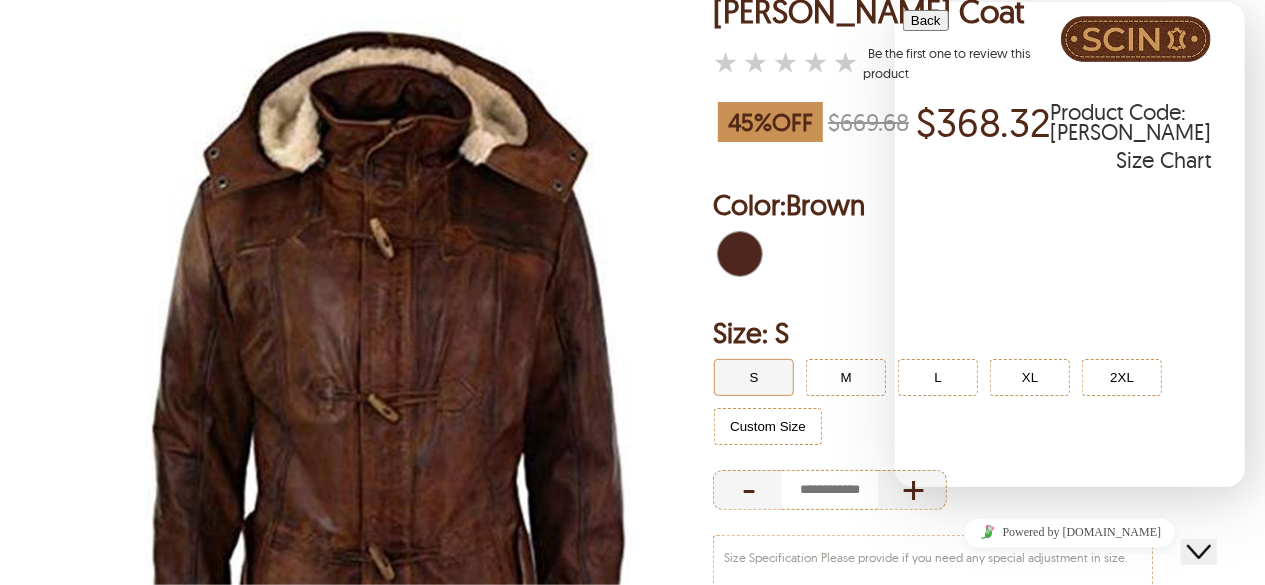scroll, scrollTop: 0, scrollLeft: 0, axis: both 